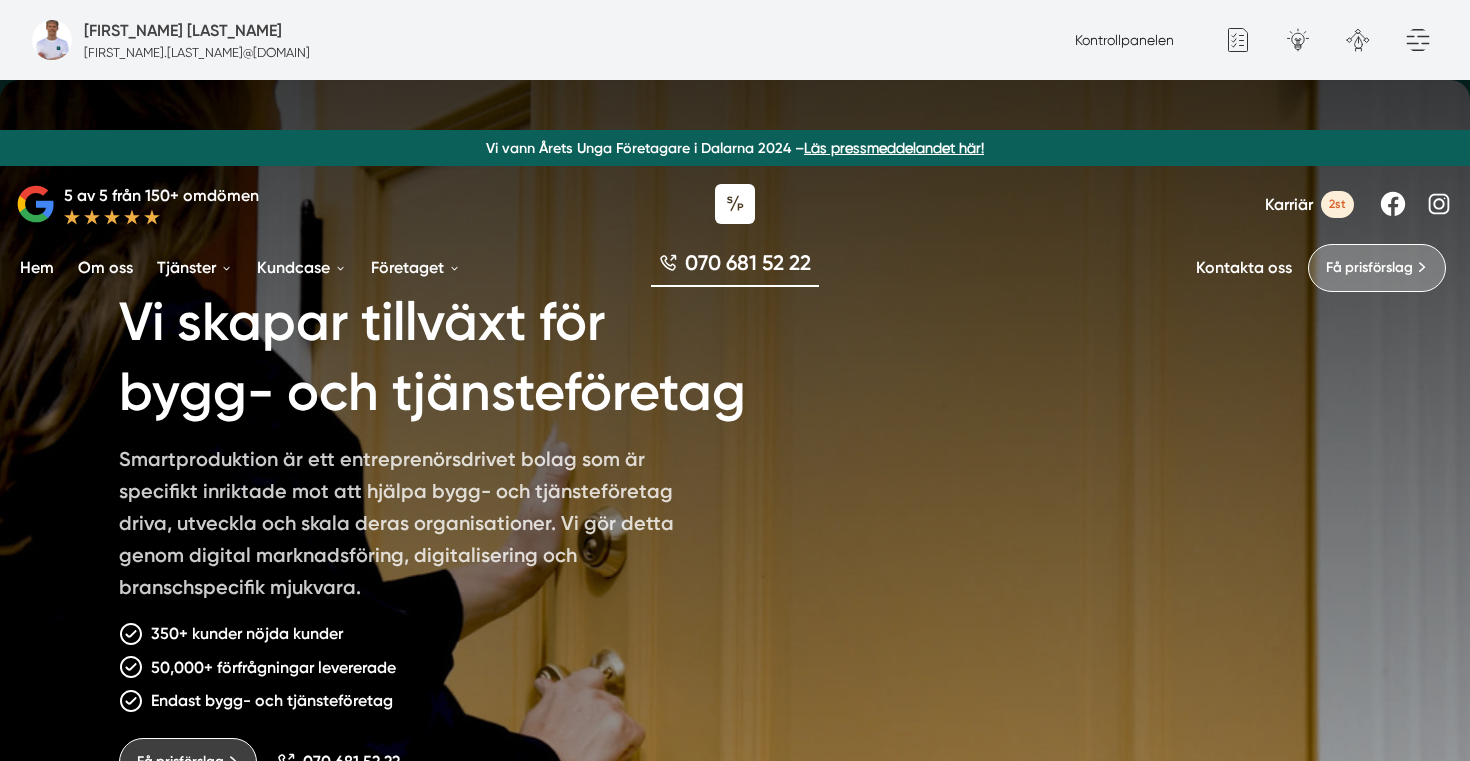 scroll, scrollTop: 0, scrollLeft: 0, axis: both 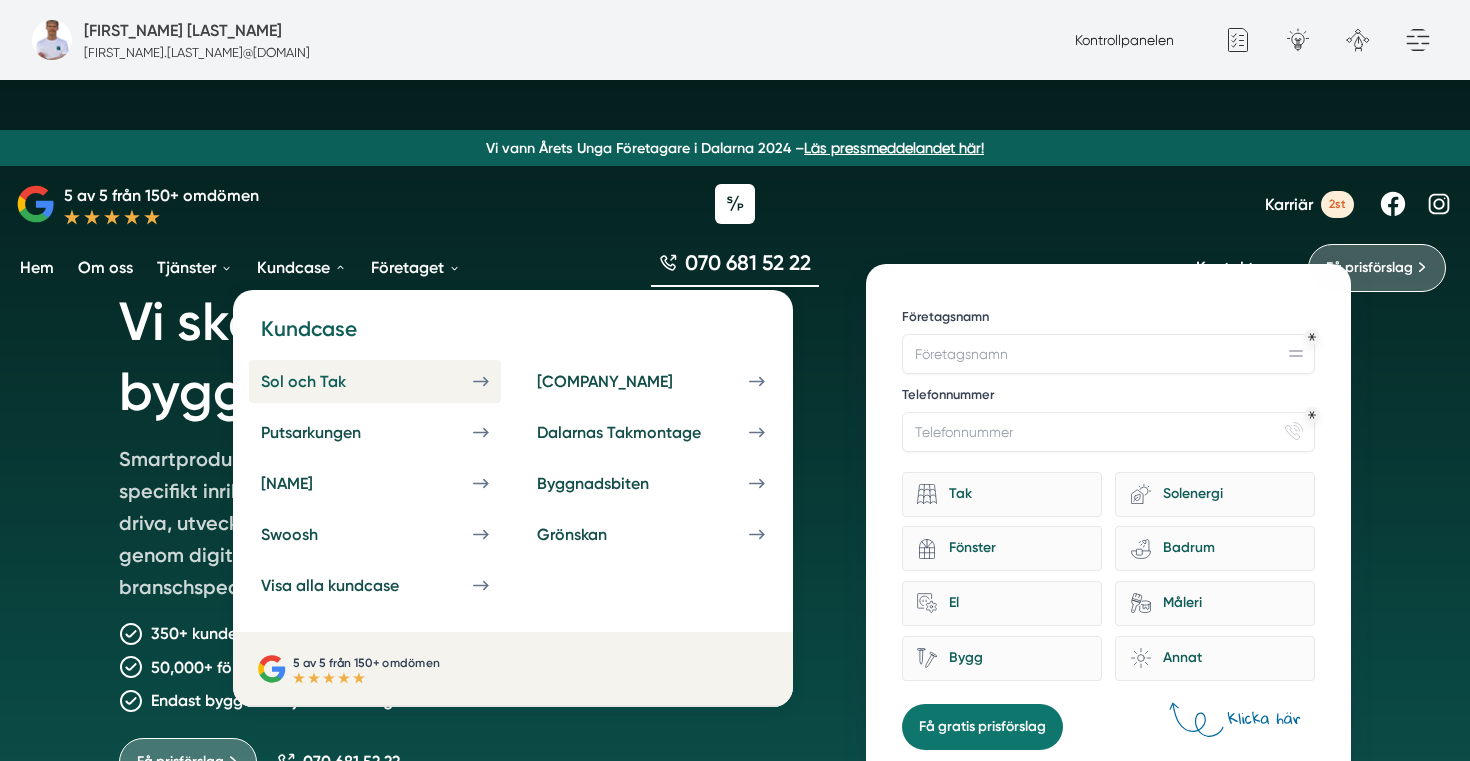 click on "Sol och Tak" at bounding box center [375, 381] 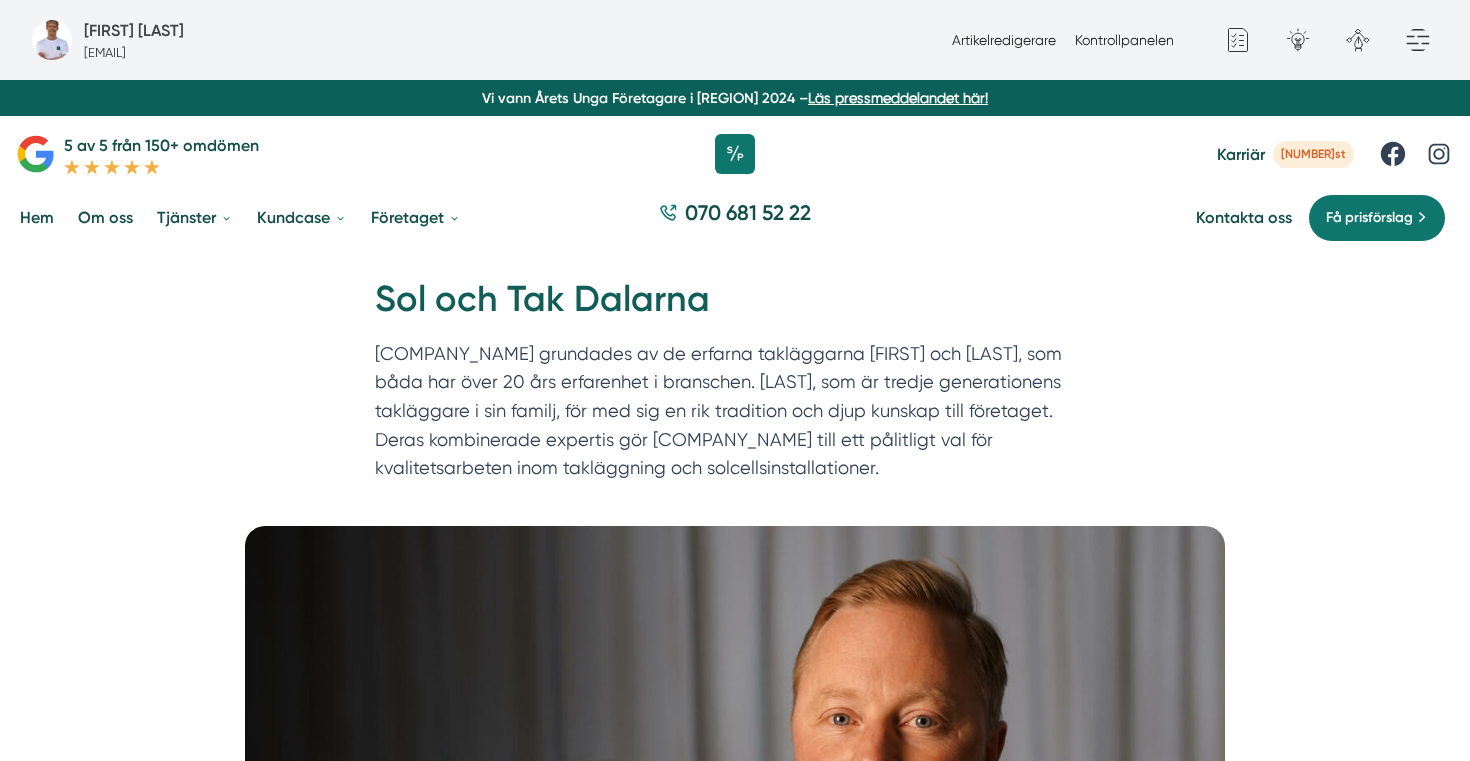 scroll, scrollTop: 0, scrollLeft: 0, axis: both 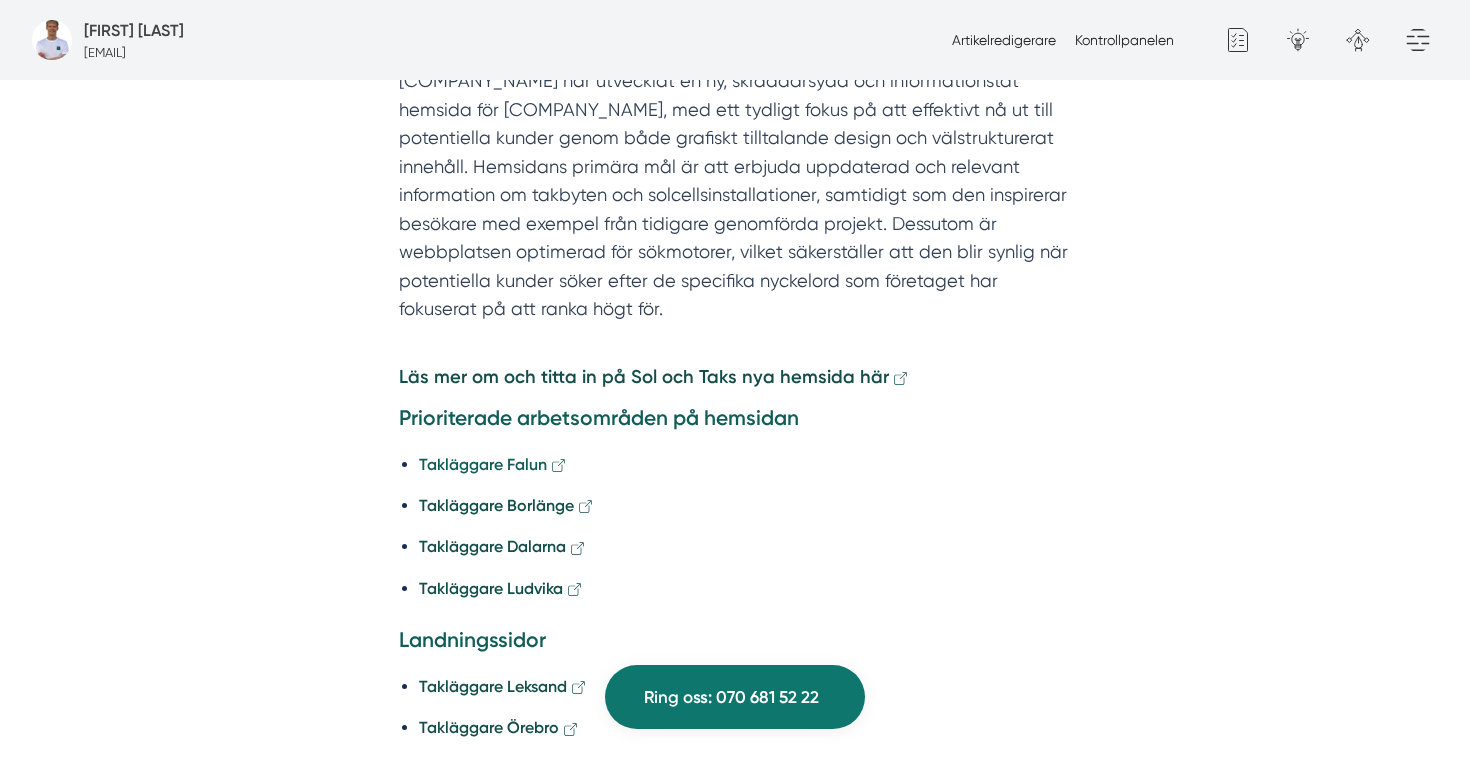 click on "Takläggare Falun" at bounding box center [483, 464] 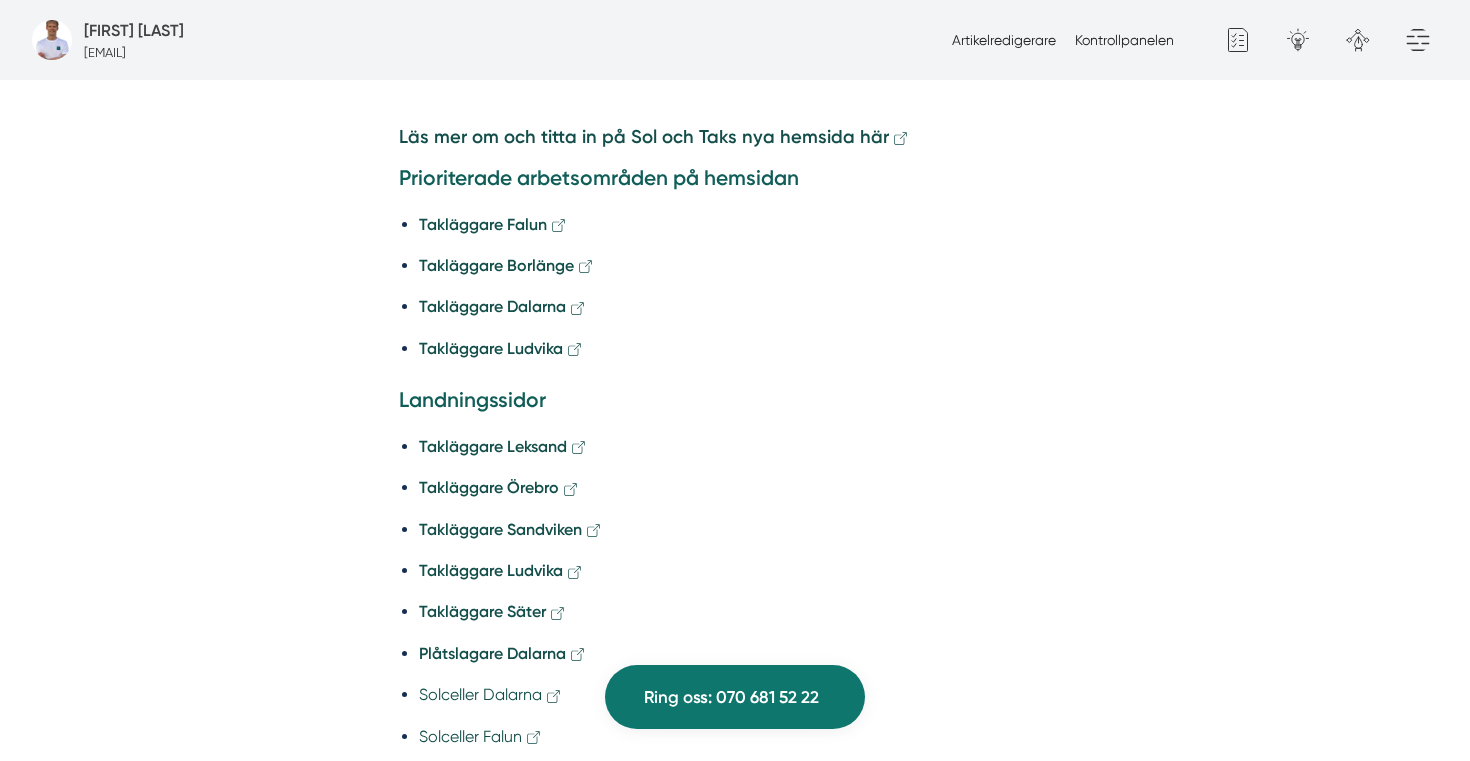 scroll, scrollTop: 2714, scrollLeft: 0, axis: vertical 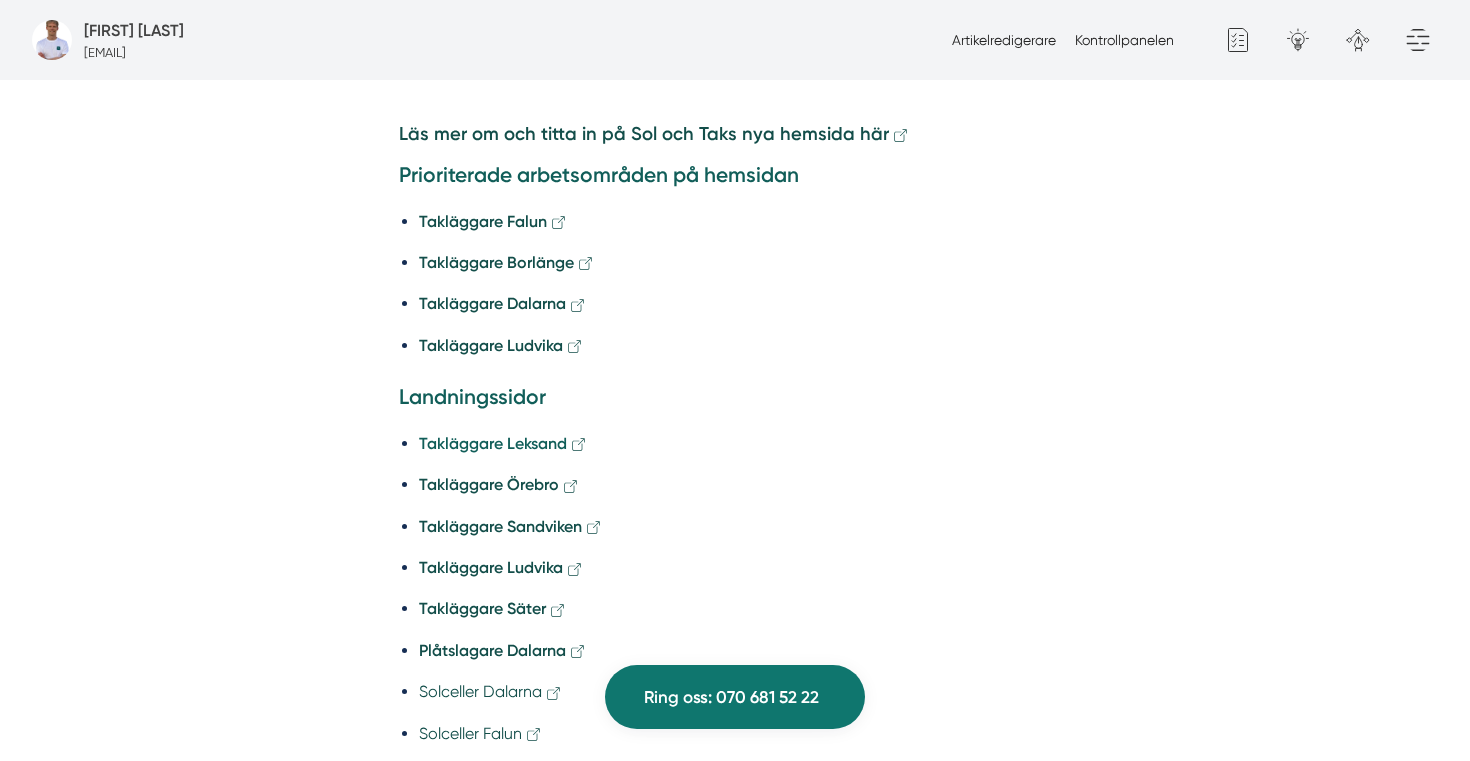 click on "Takläggare Leksand" at bounding box center (493, 443) 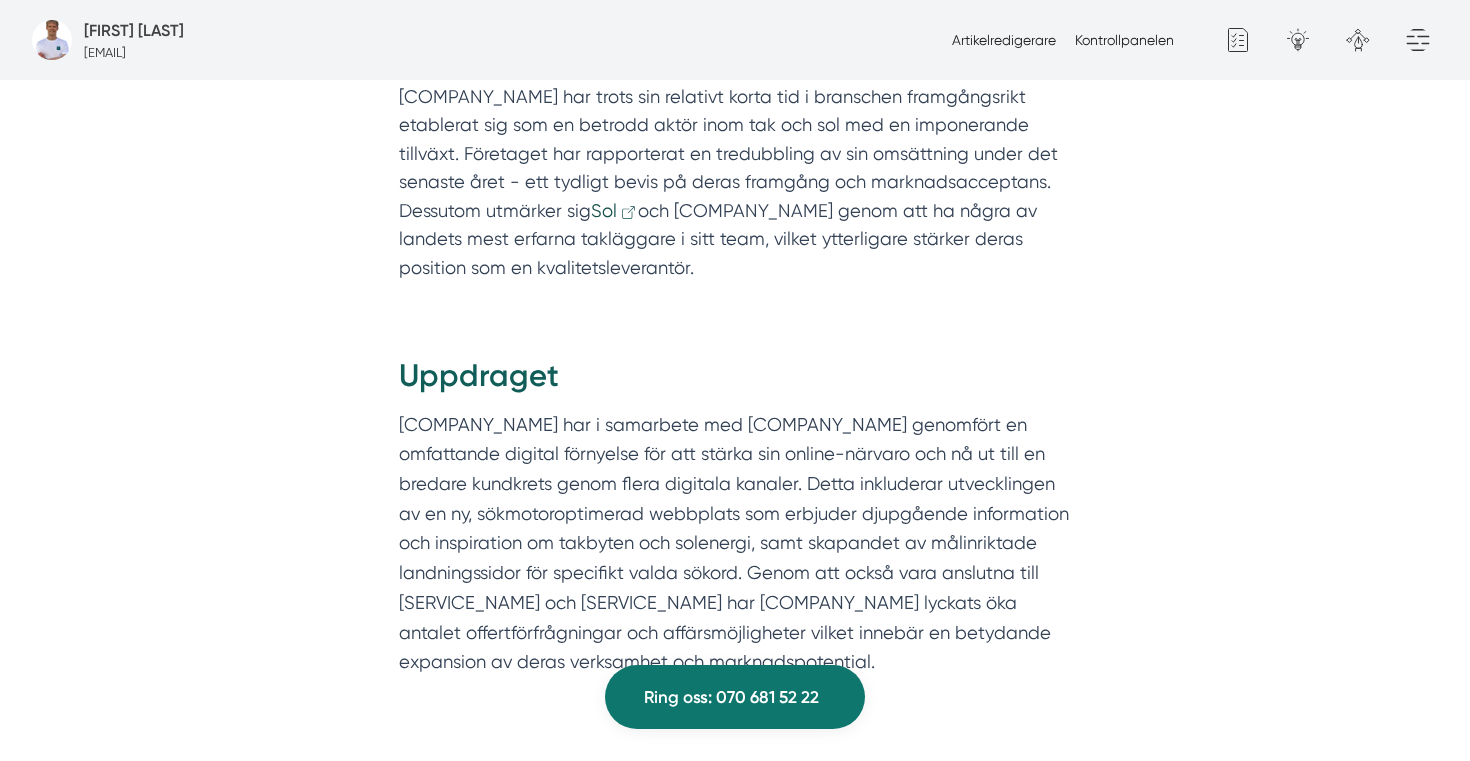 scroll, scrollTop: 0, scrollLeft: 0, axis: both 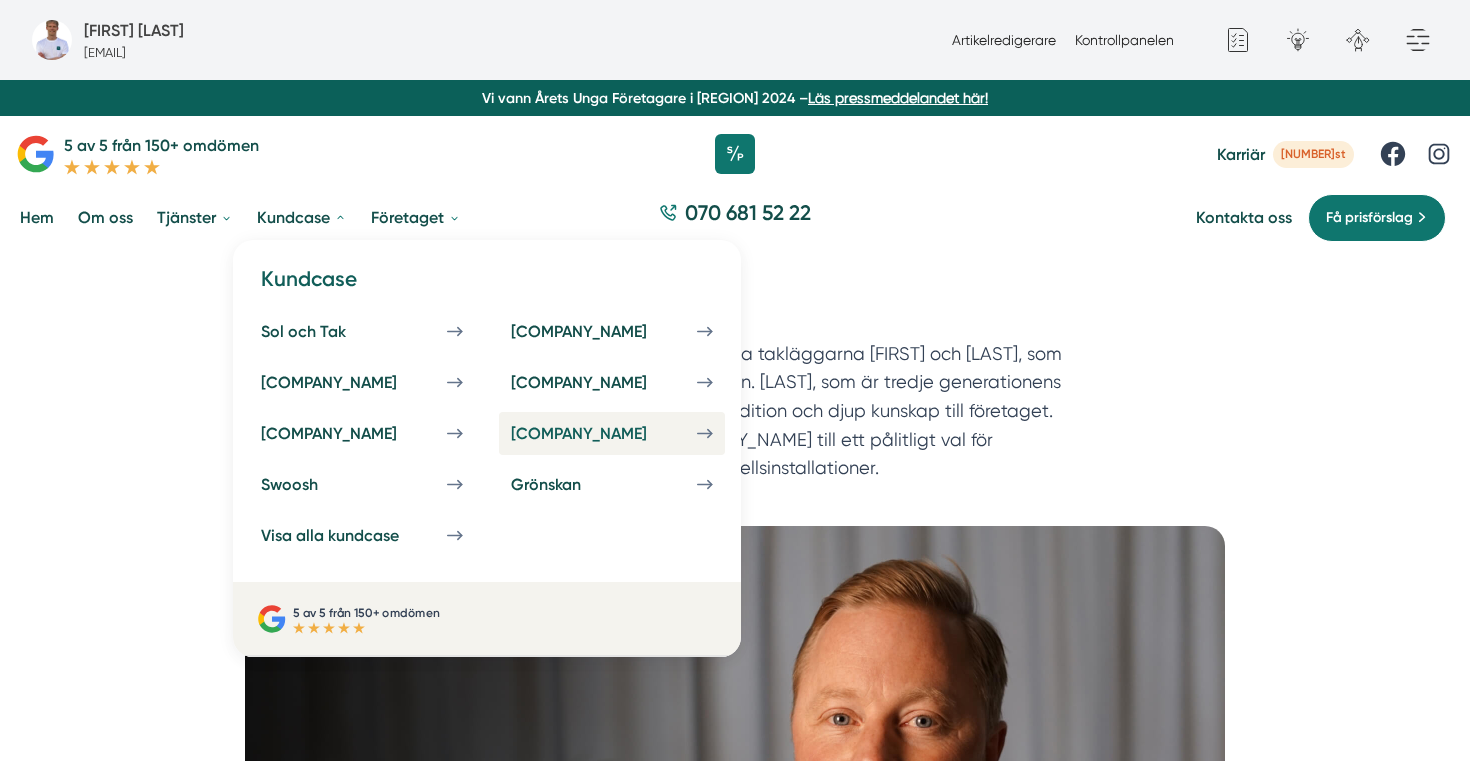 click on "Byggnadsbiten" at bounding box center [612, 433] 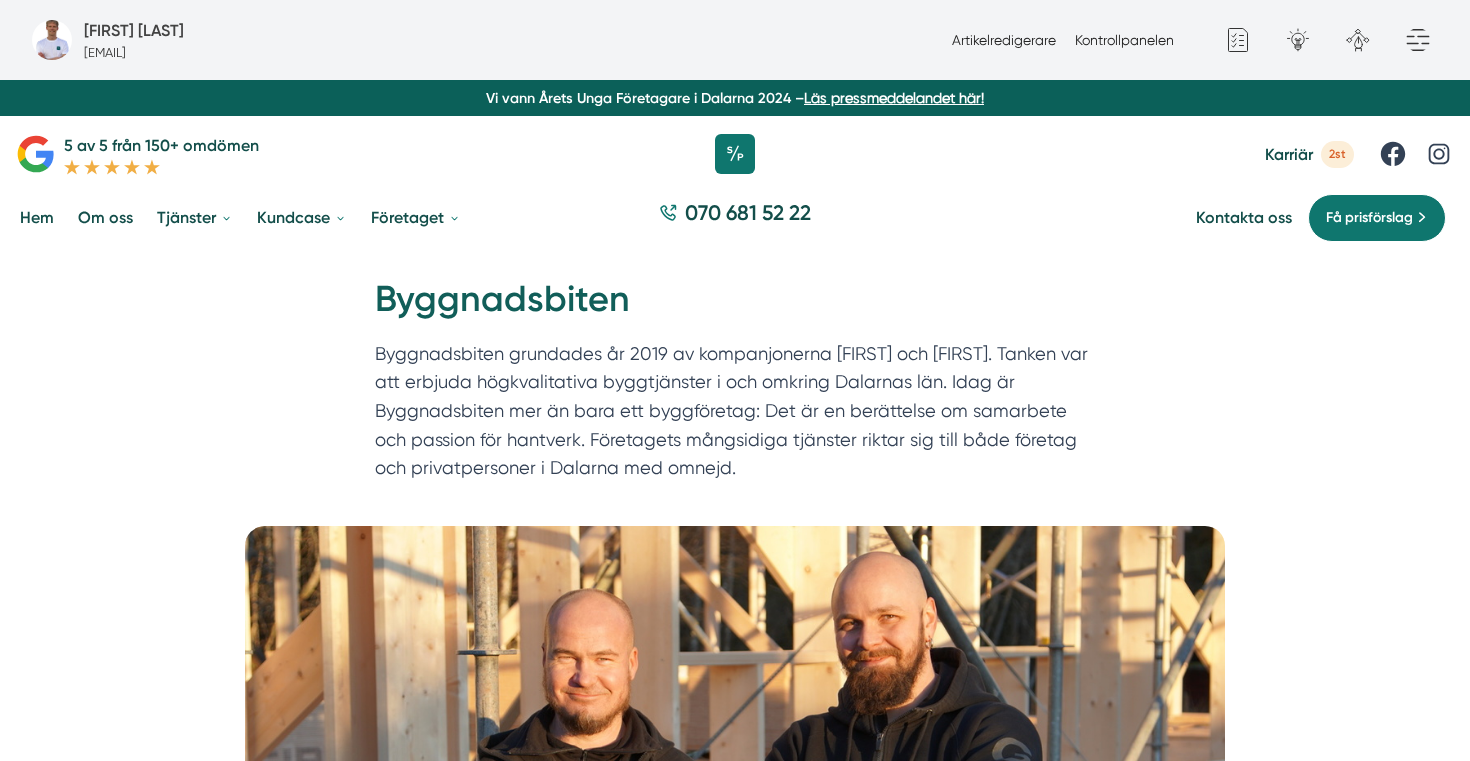 scroll, scrollTop: 0, scrollLeft: 0, axis: both 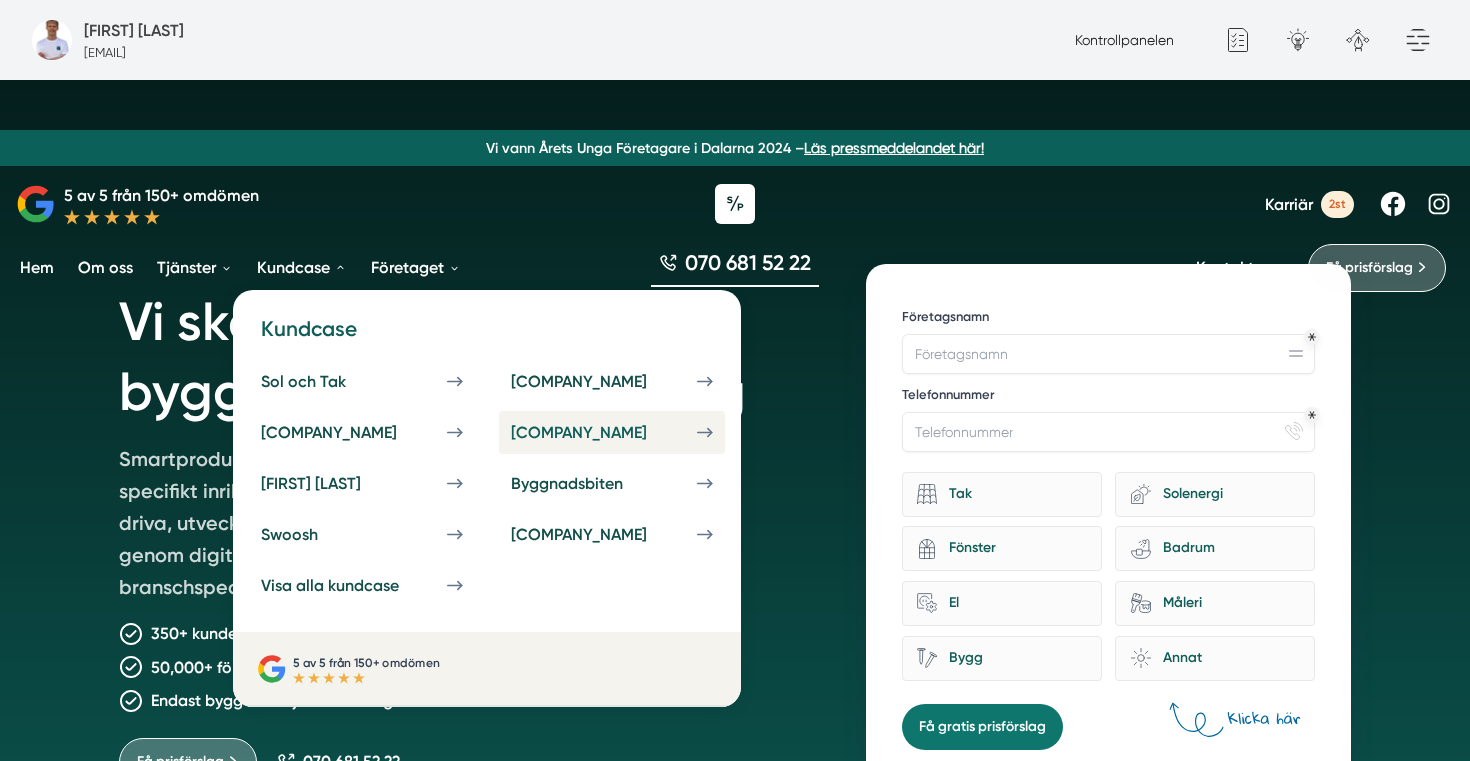 click on "[COMPANY_NAME]" at bounding box center [603, 432] 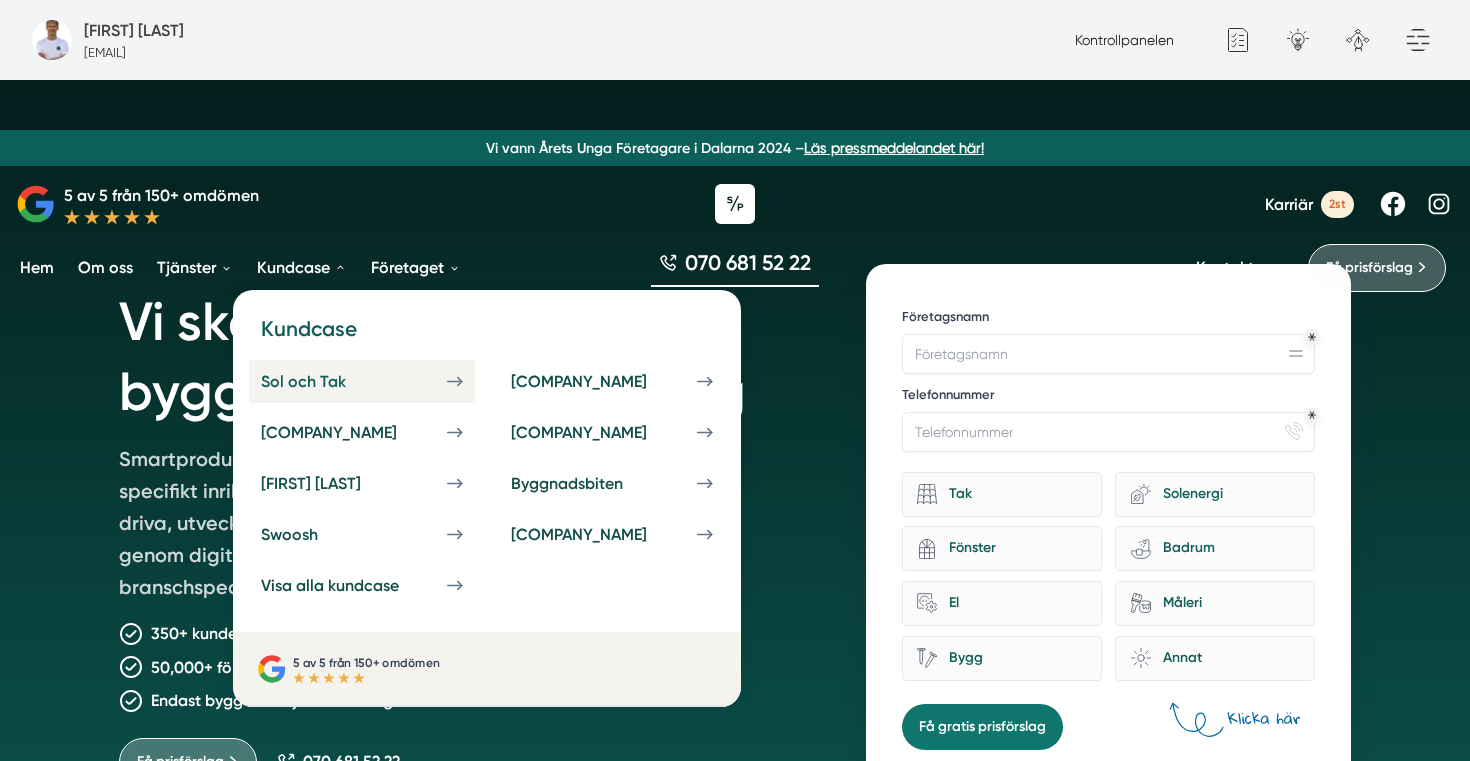 click on "Sol och Tak" at bounding box center (327, 381) 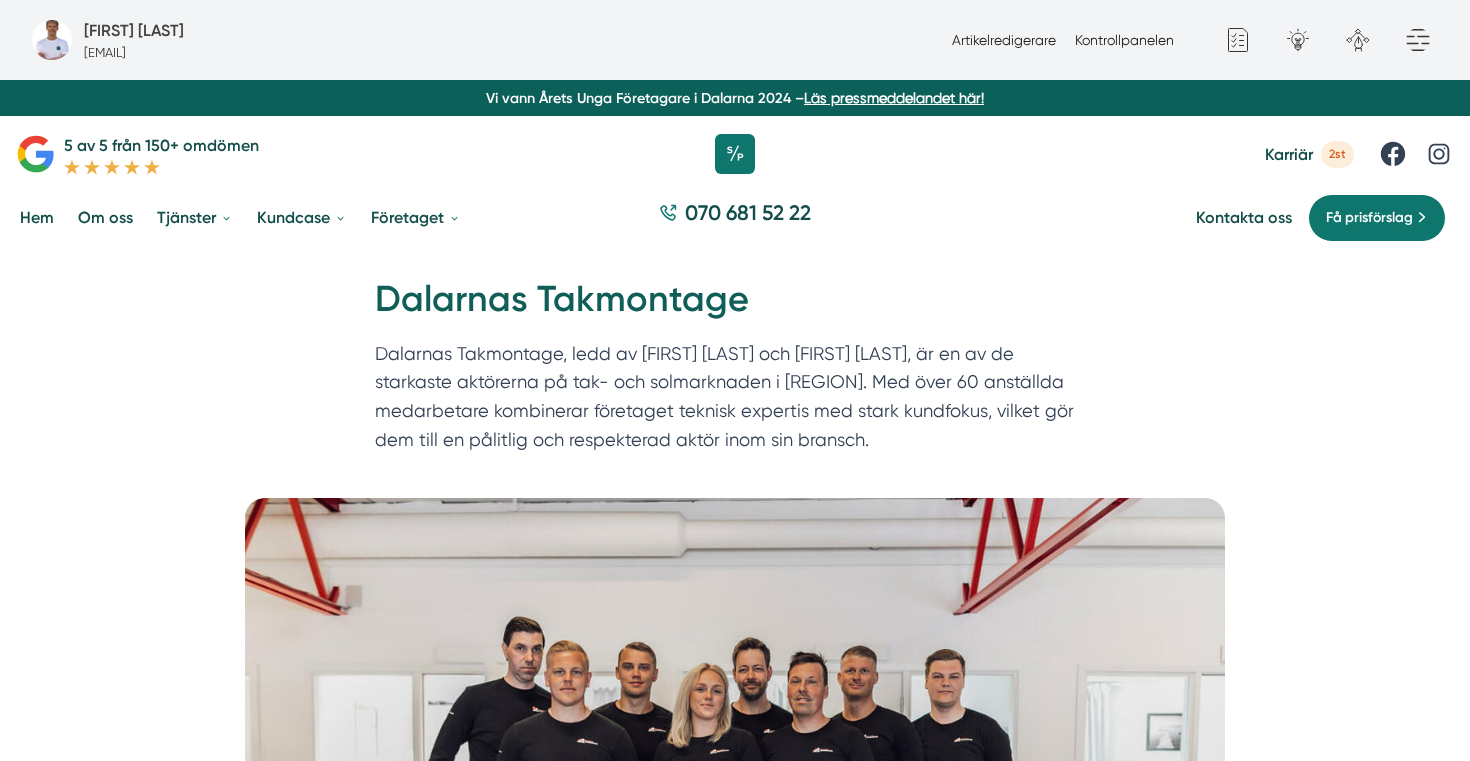 scroll, scrollTop: 0, scrollLeft: 0, axis: both 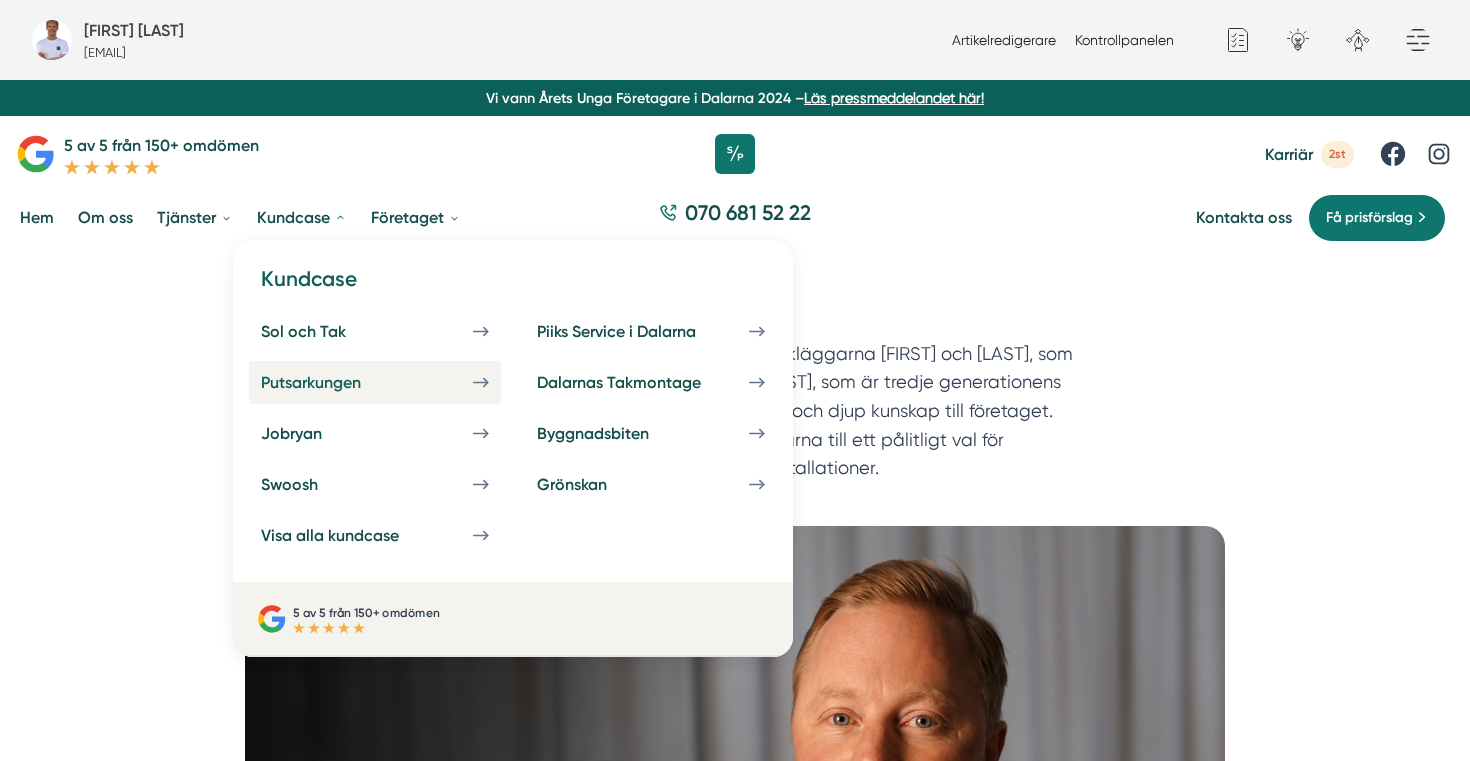 click on "Putsarkungen" at bounding box center [375, 382] 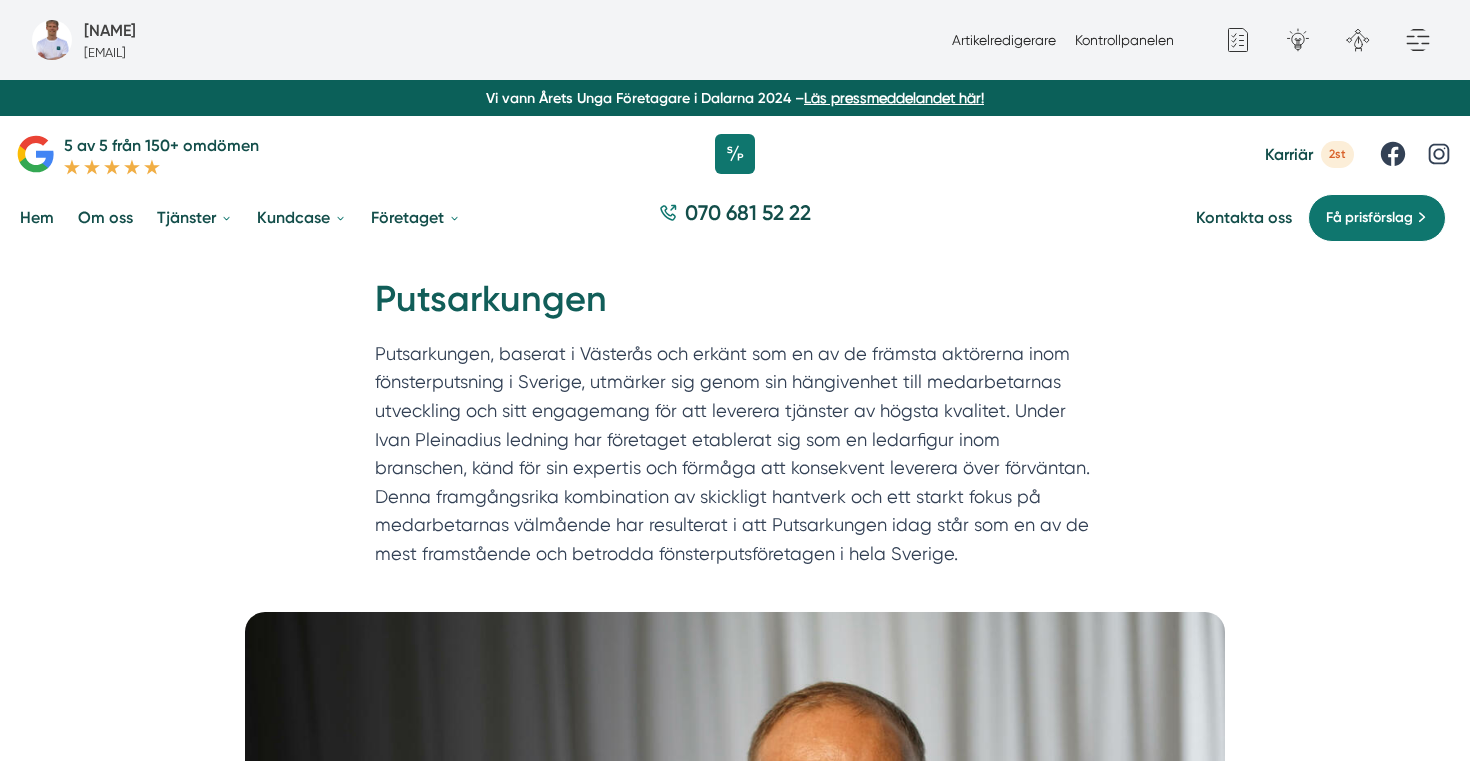scroll, scrollTop: 0, scrollLeft: 0, axis: both 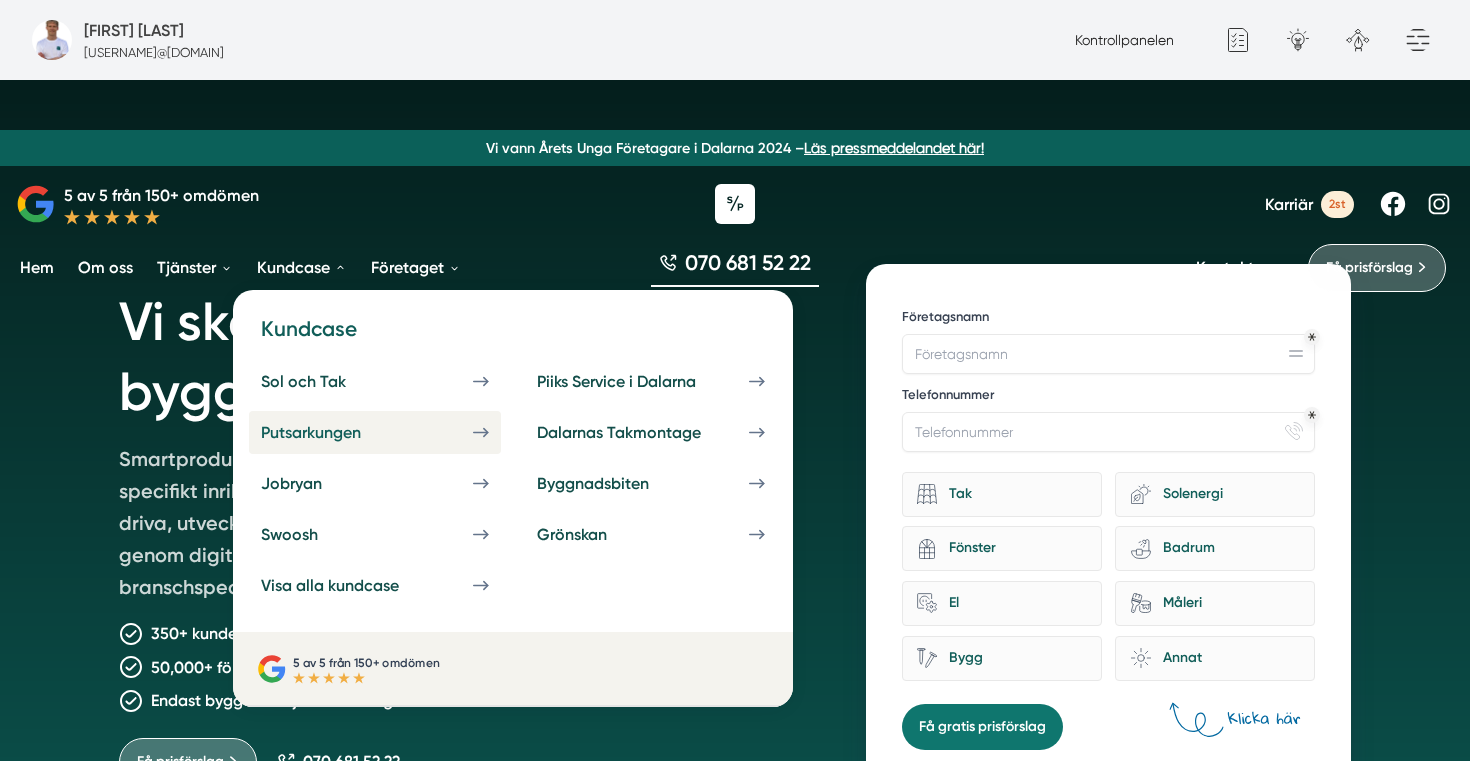 click on "Putsarkungen" at bounding box center [335, 432] 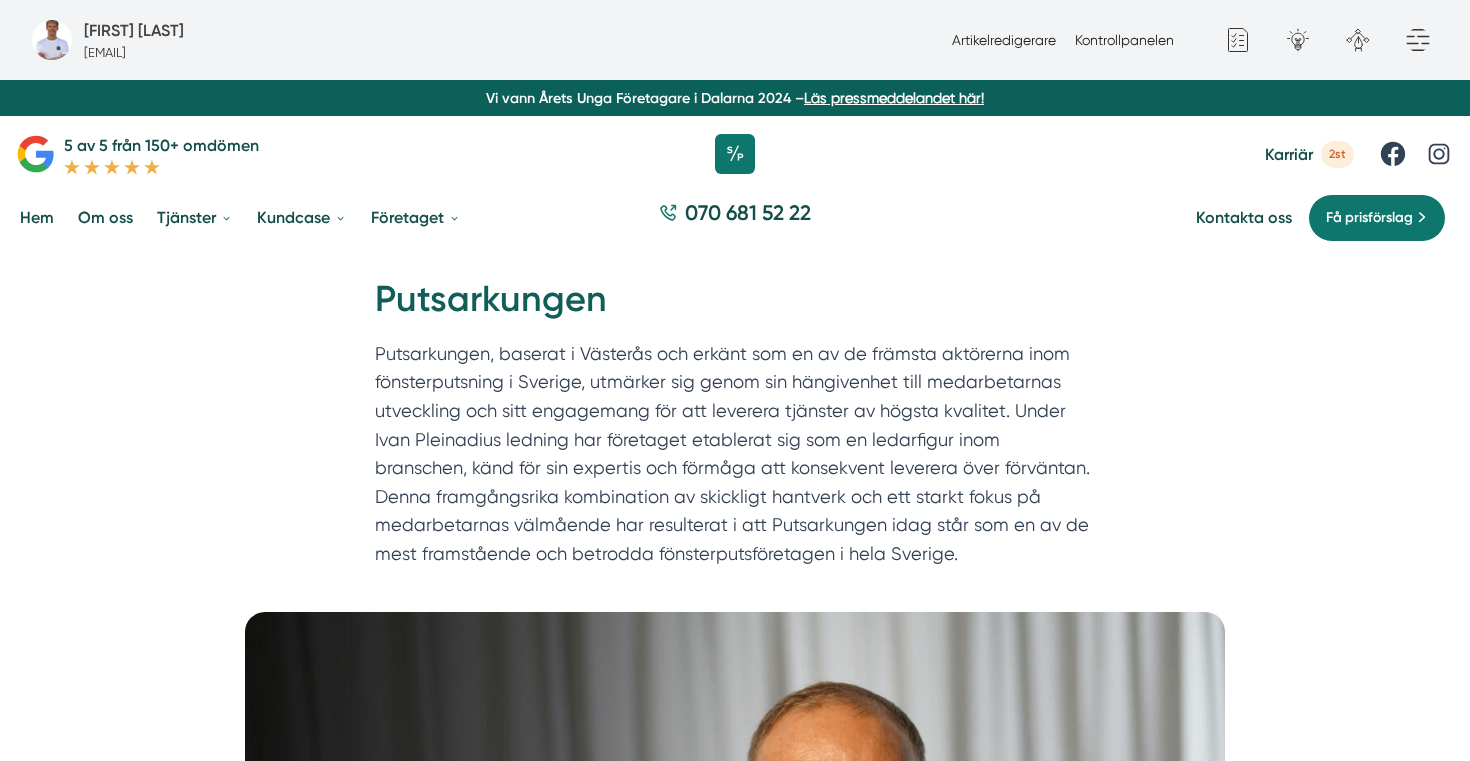 scroll, scrollTop: 0, scrollLeft: 0, axis: both 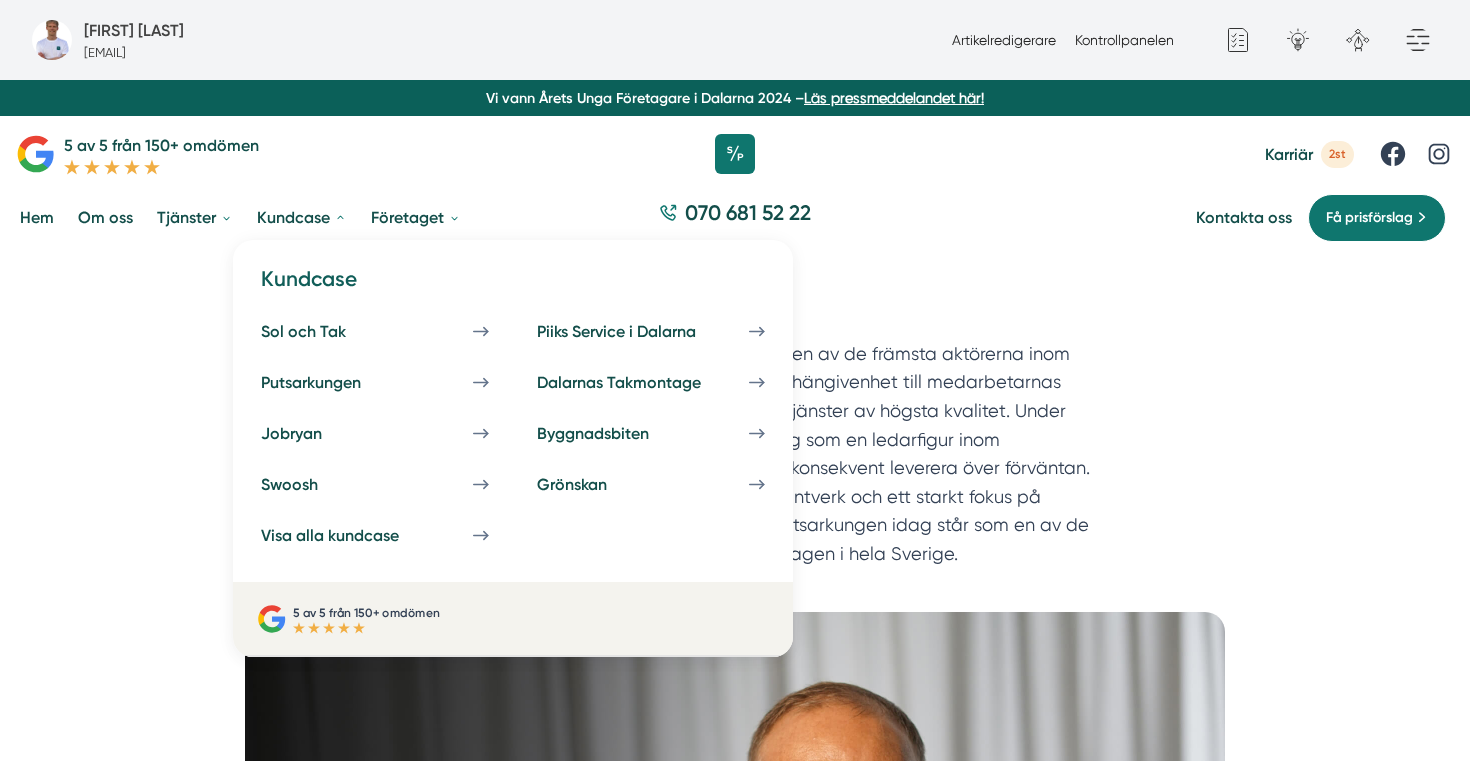 click on "Kundcase" at bounding box center (302, 217) 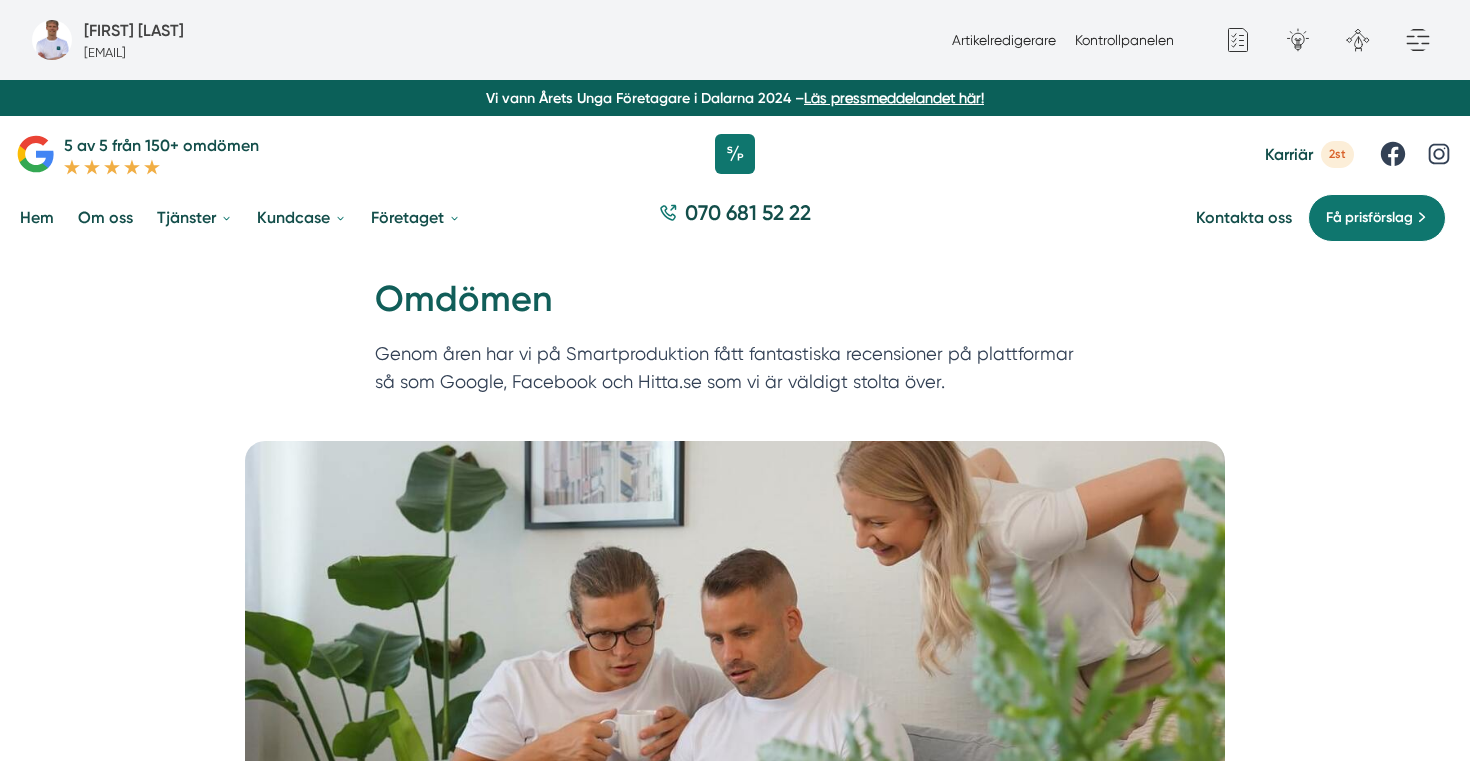 scroll, scrollTop: 0, scrollLeft: 0, axis: both 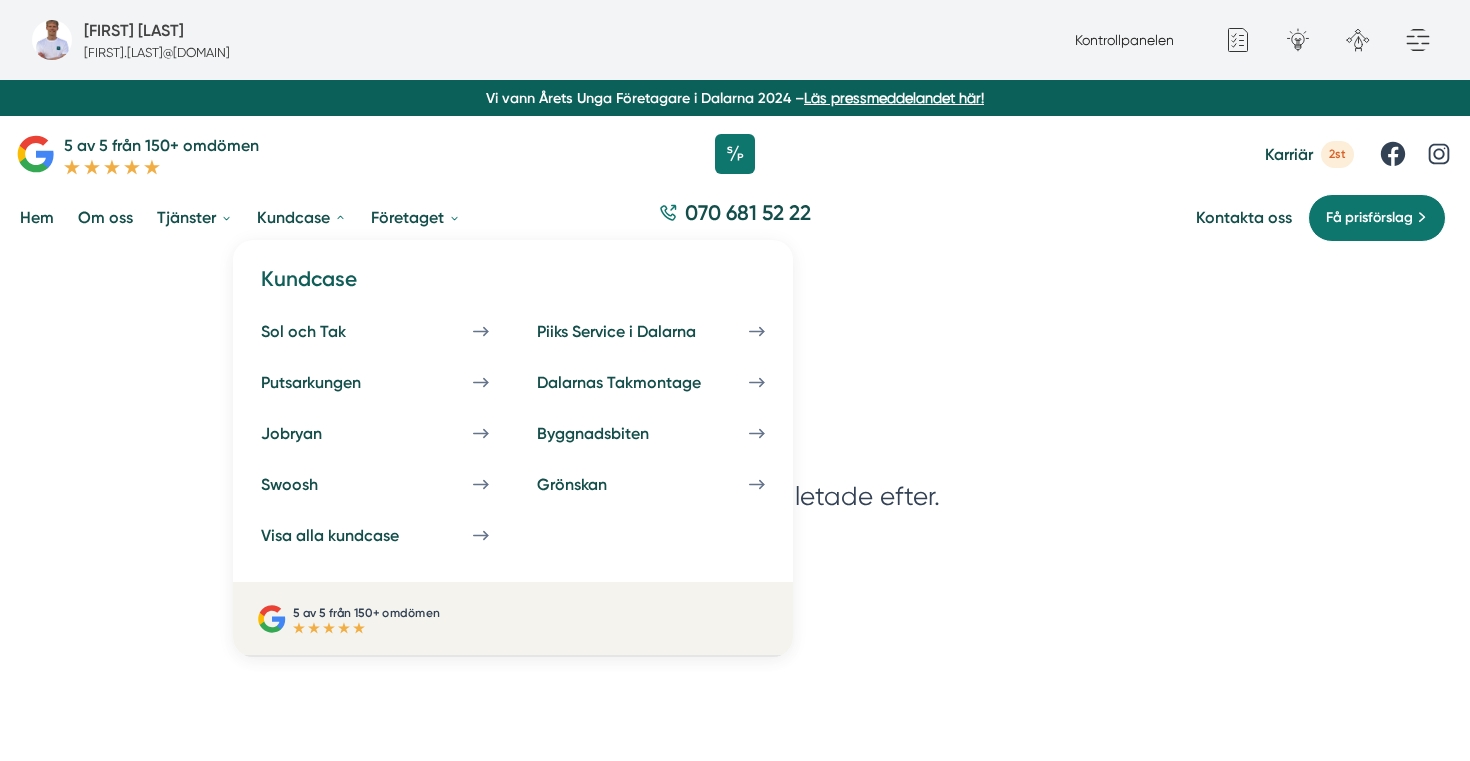 click on "Kundcase" at bounding box center [302, 217] 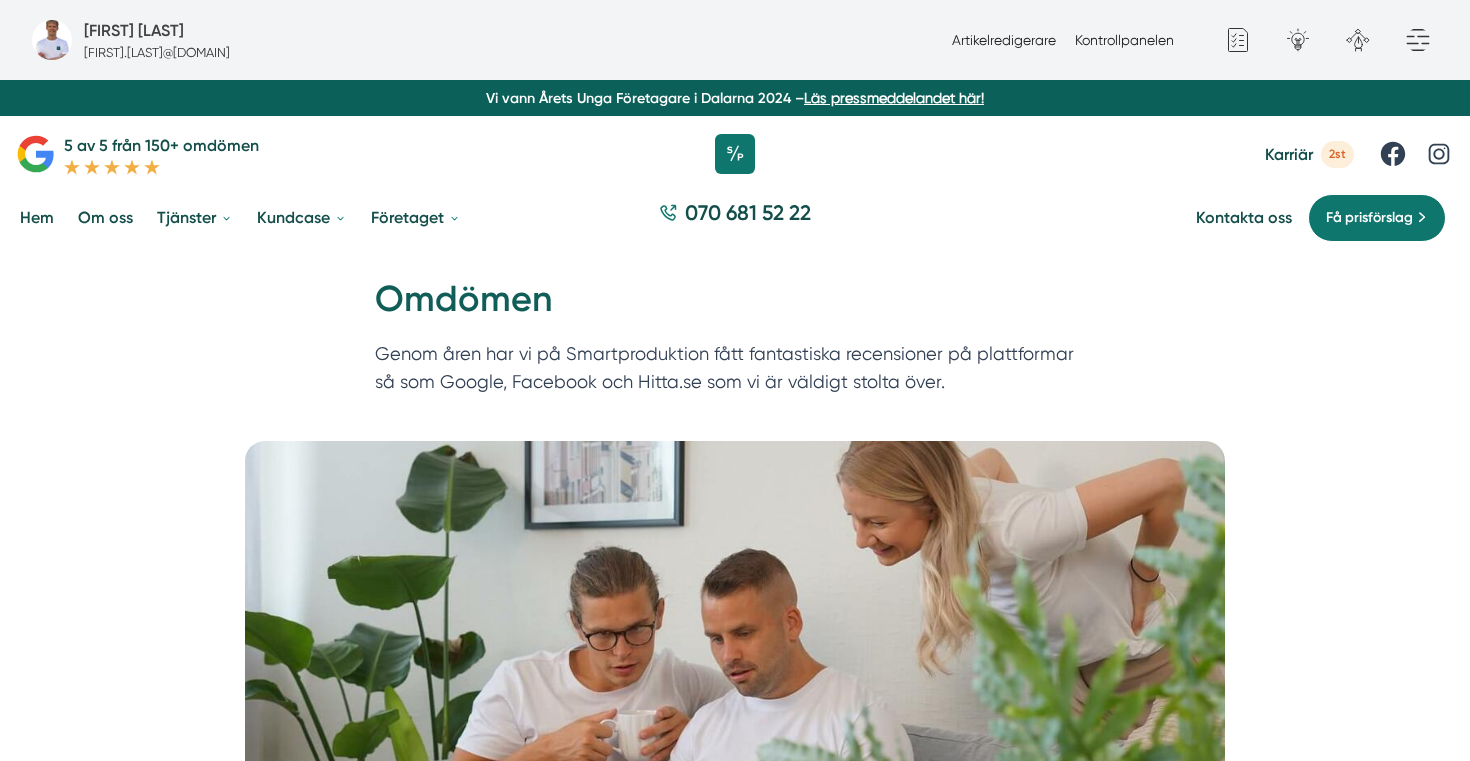 scroll, scrollTop: 0, scrollLeft: 0, axis: both 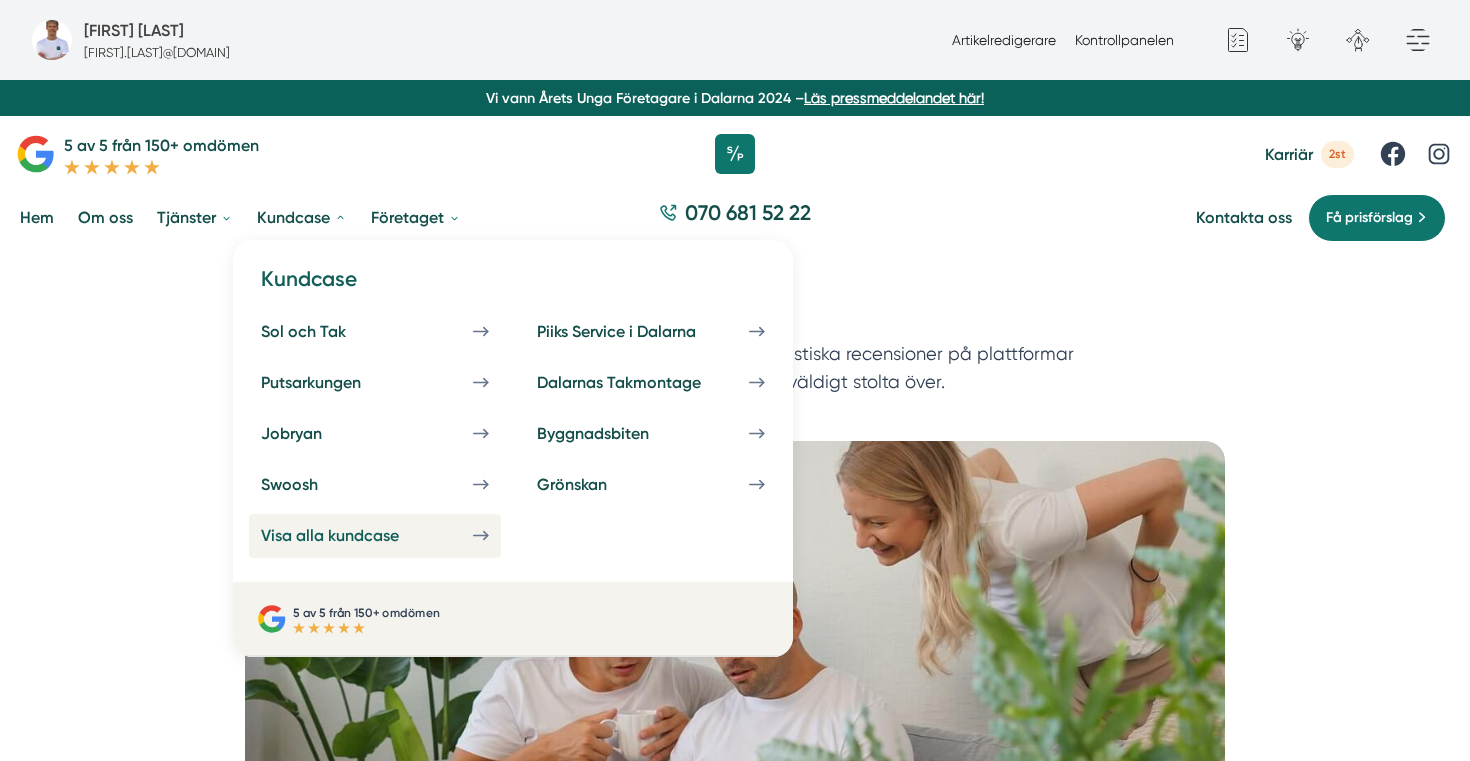 click on "Visa alla kundcase" at bounding box center [354, 535] 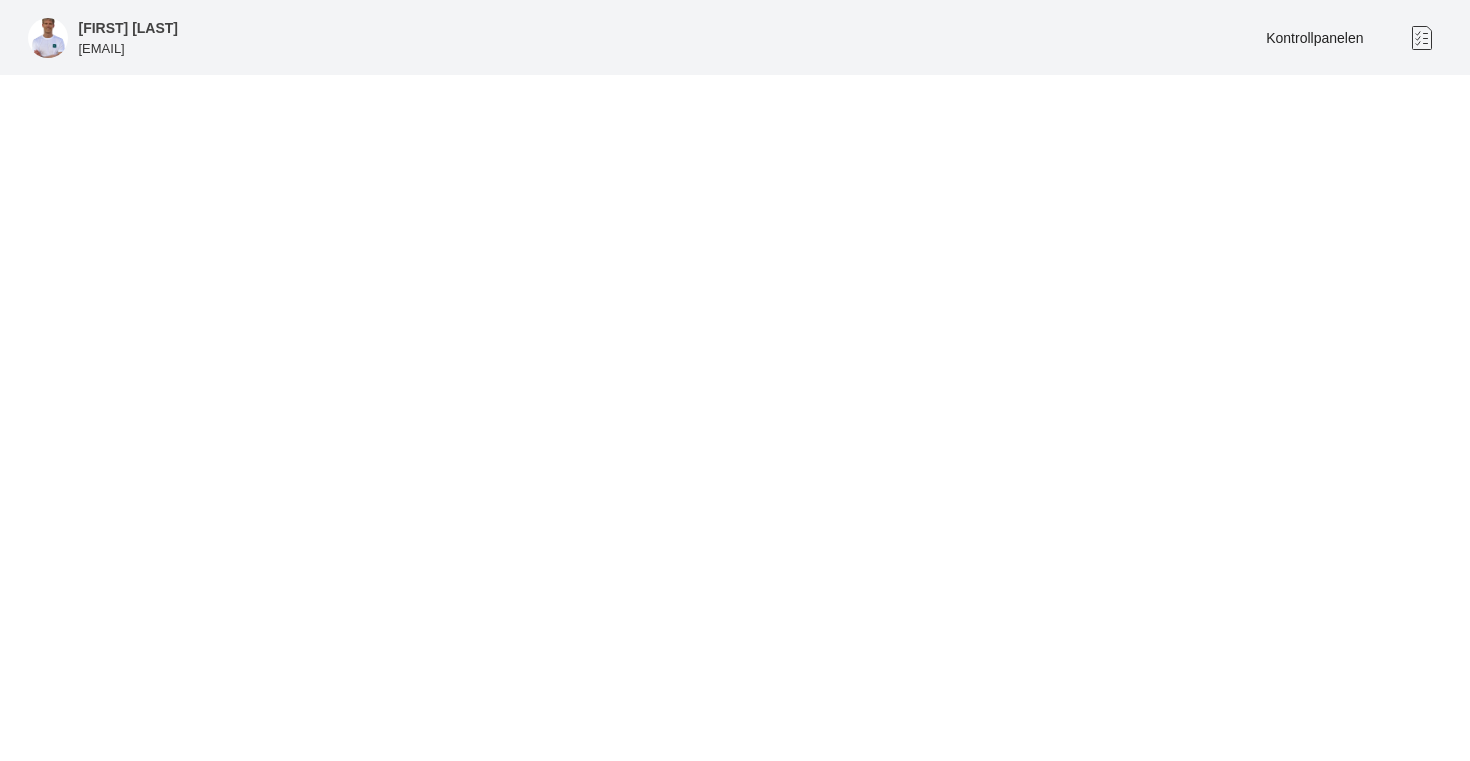 scroll, scrollTop: 0, scrollLeft: 0, axis: both 